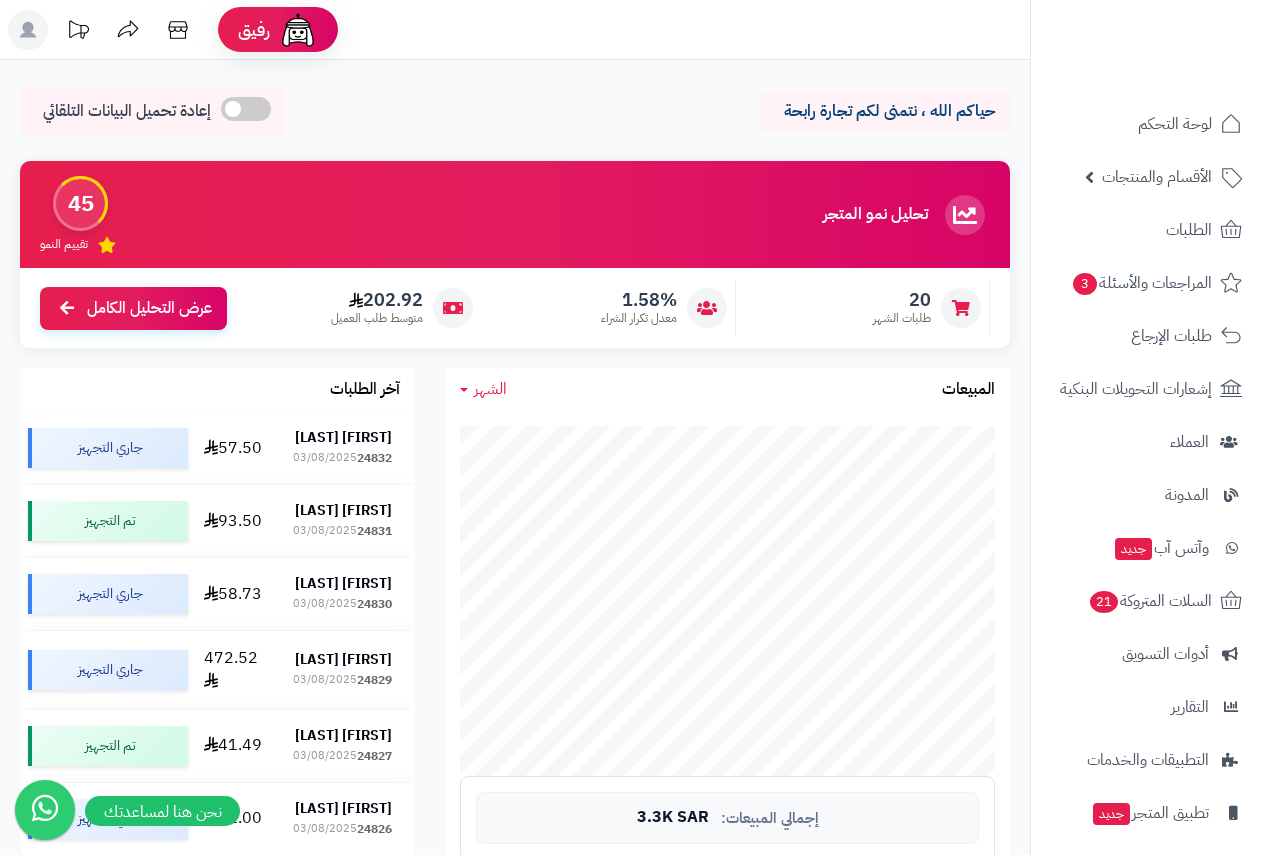 scroll, scrollTop: 0, scrollLeft: 0, axis: both 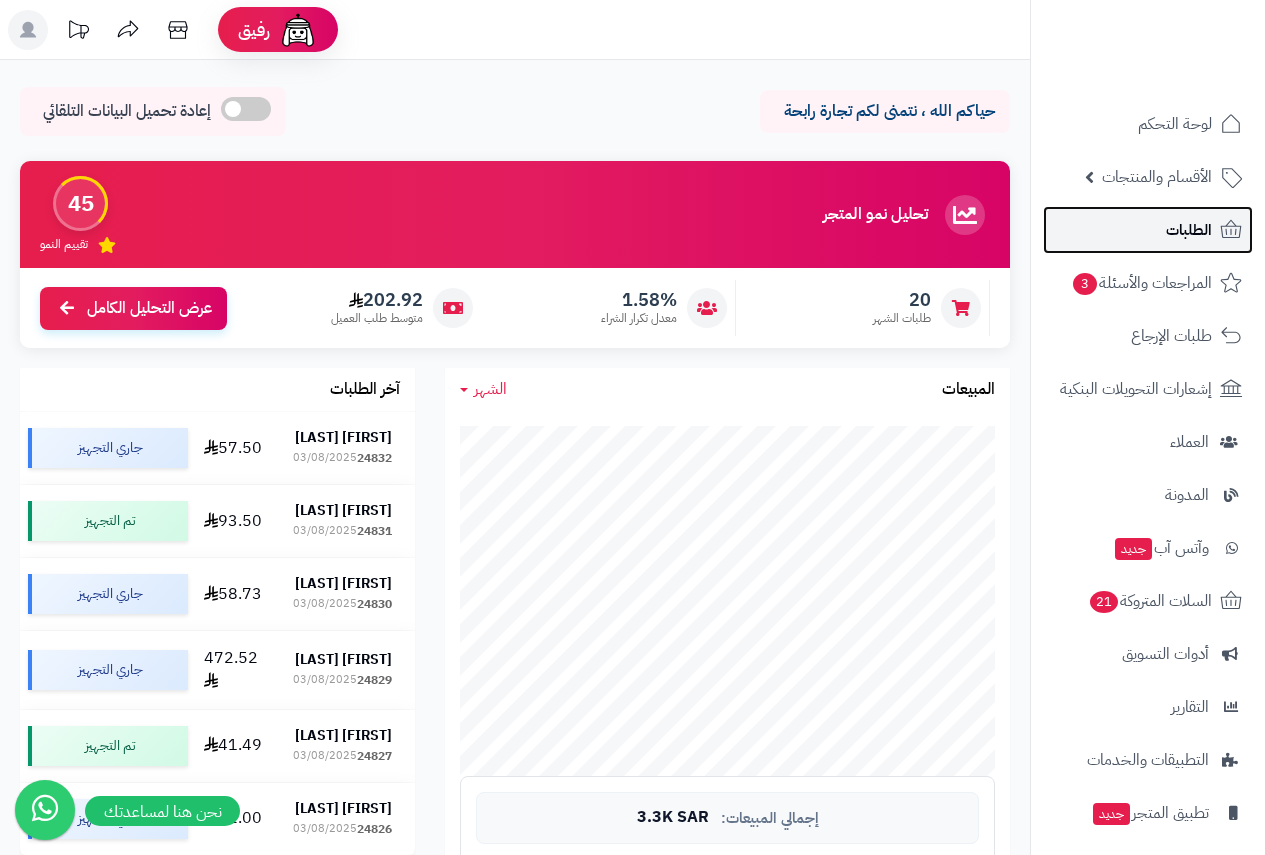 click on "الطلبات" at bounding box center (1189, 230) 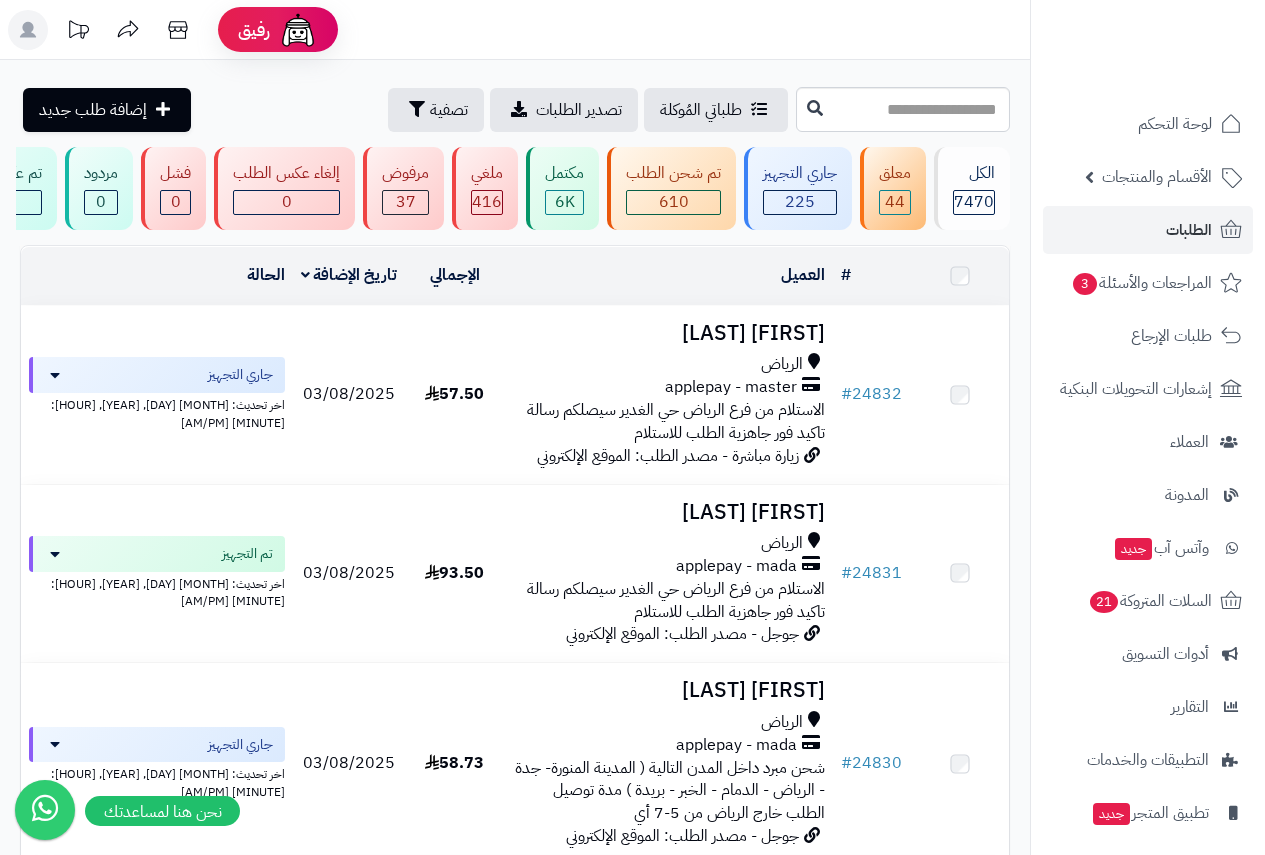 scroll, scrollTop: 0, scrollLeft: 0, axis: both 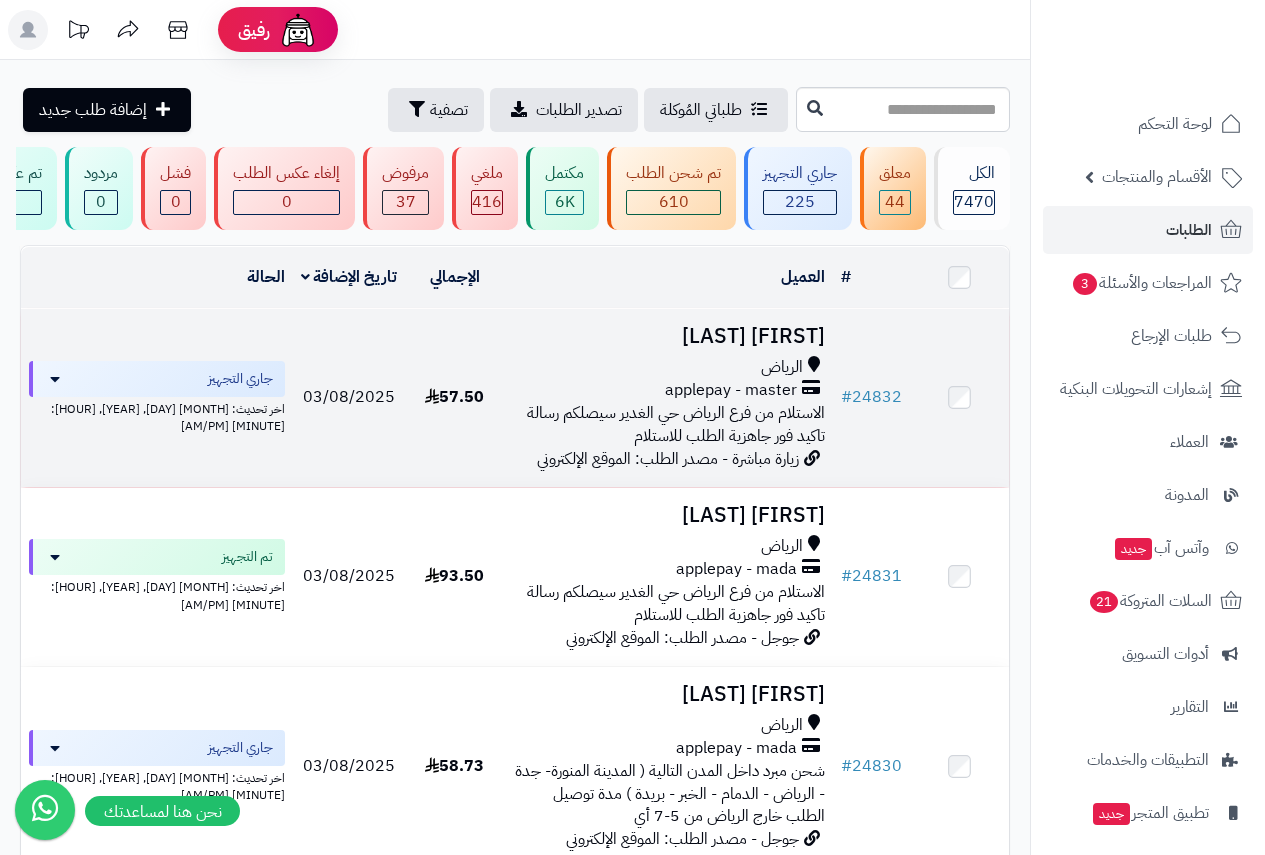 click on "الرياض" at bounding box center (668, 367) 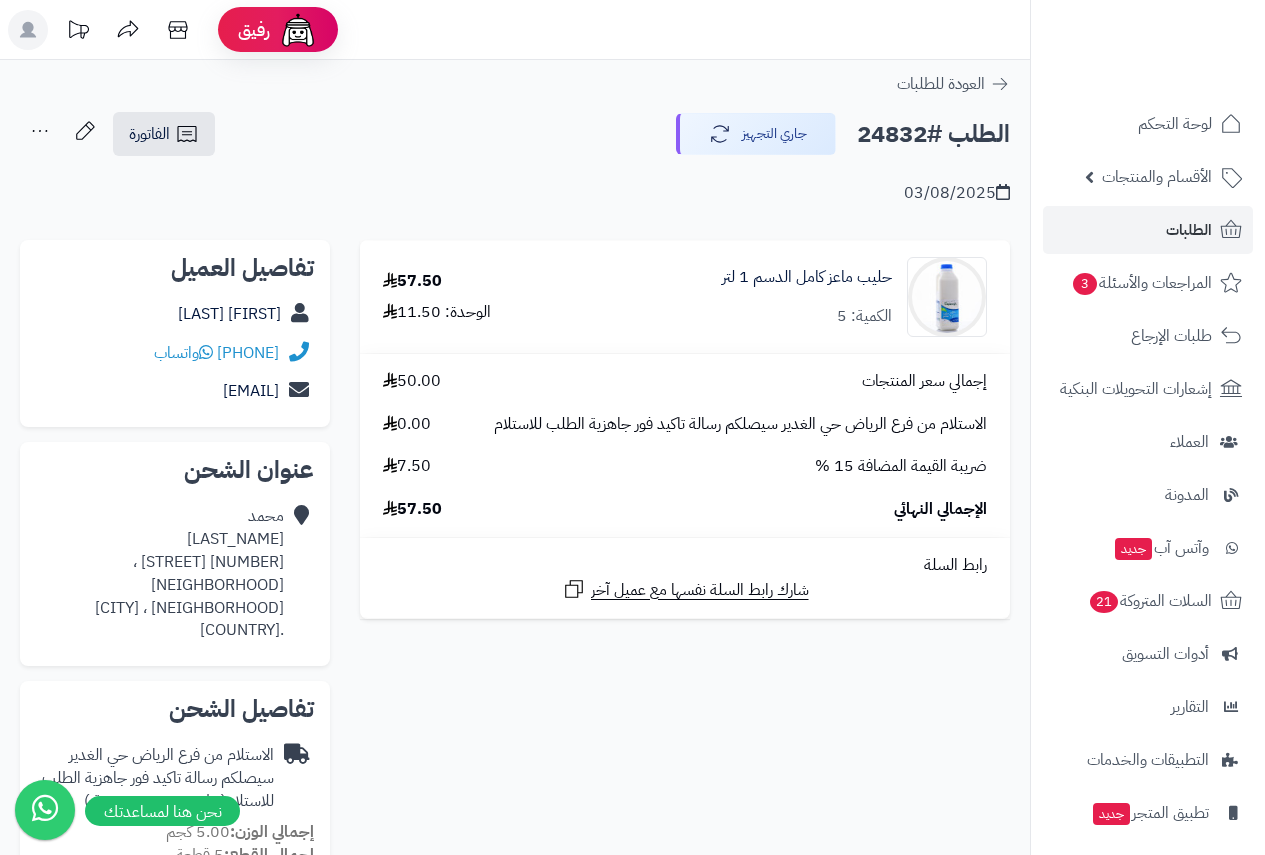 scroll, scrollTop: 0, scrollLeft: 0, axis: both 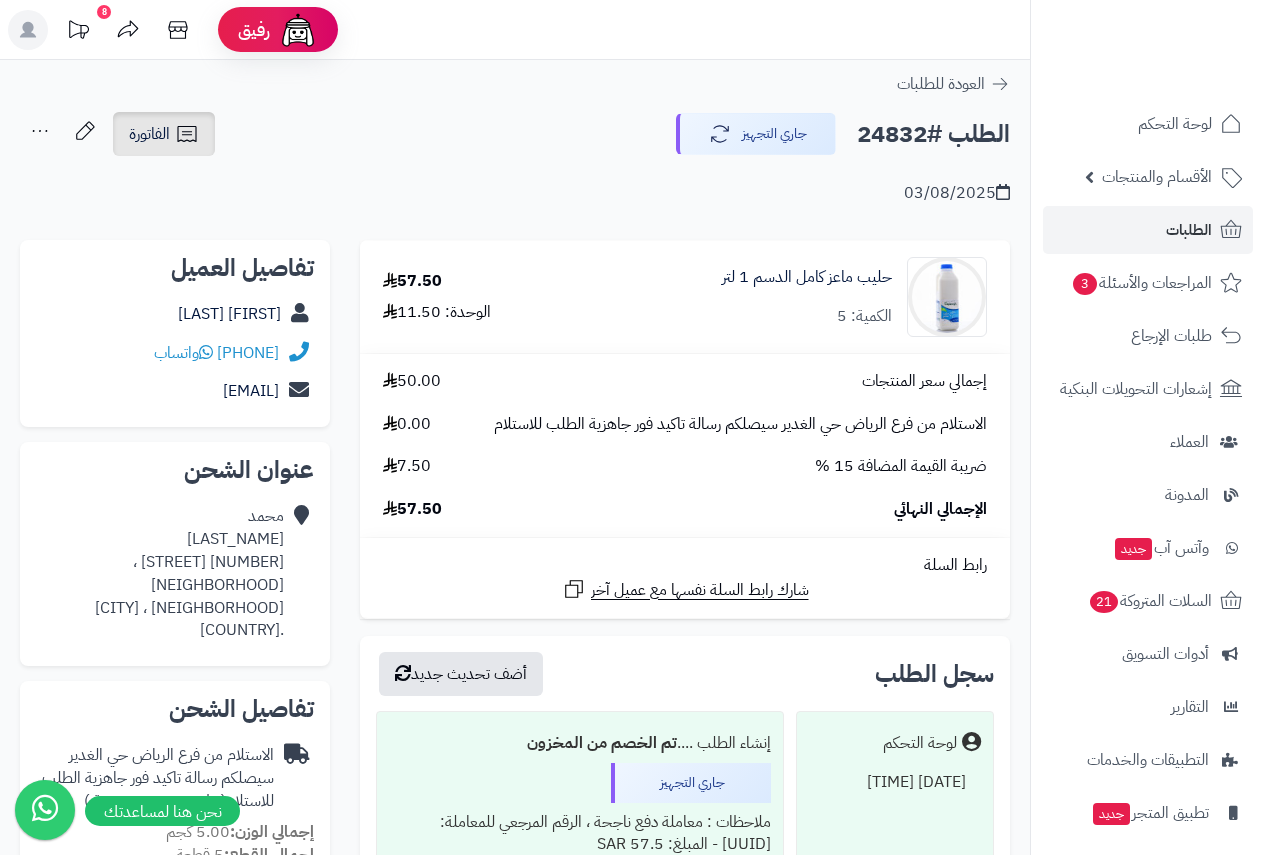 click on "الفاتورة" at bounding box center (149, 134) 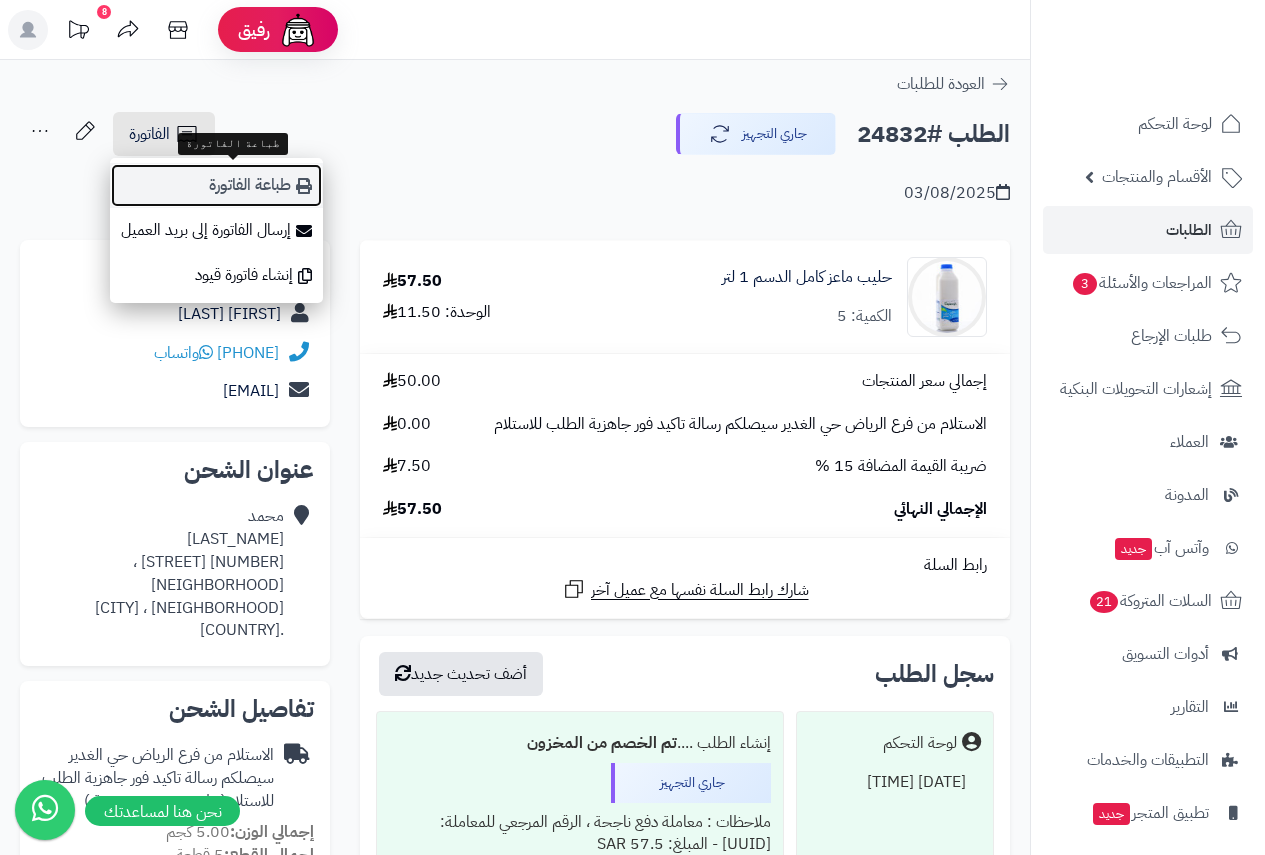 click on "طباعة الفاتورة" at bounding box center [216, 185] 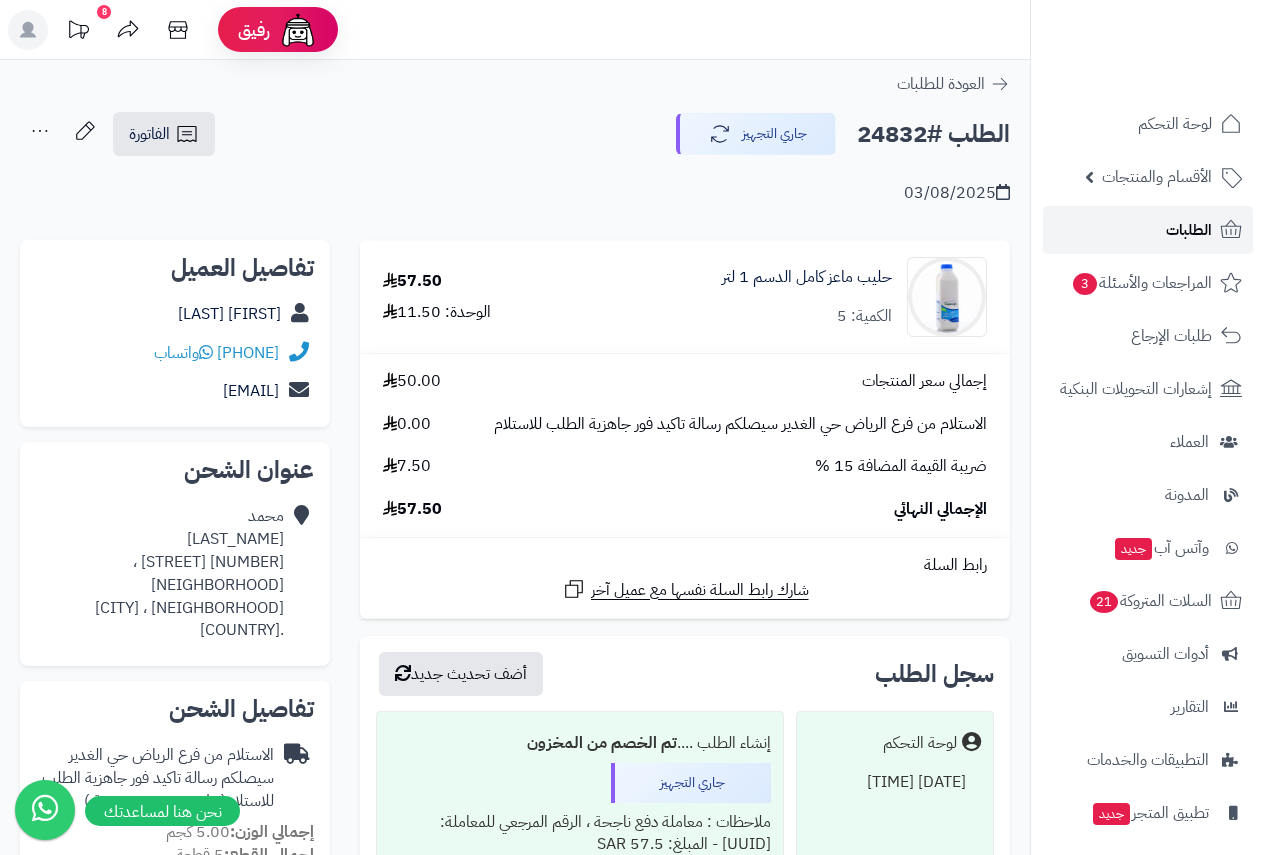 click on "الطلبات" at bounding box center [1189, 230] 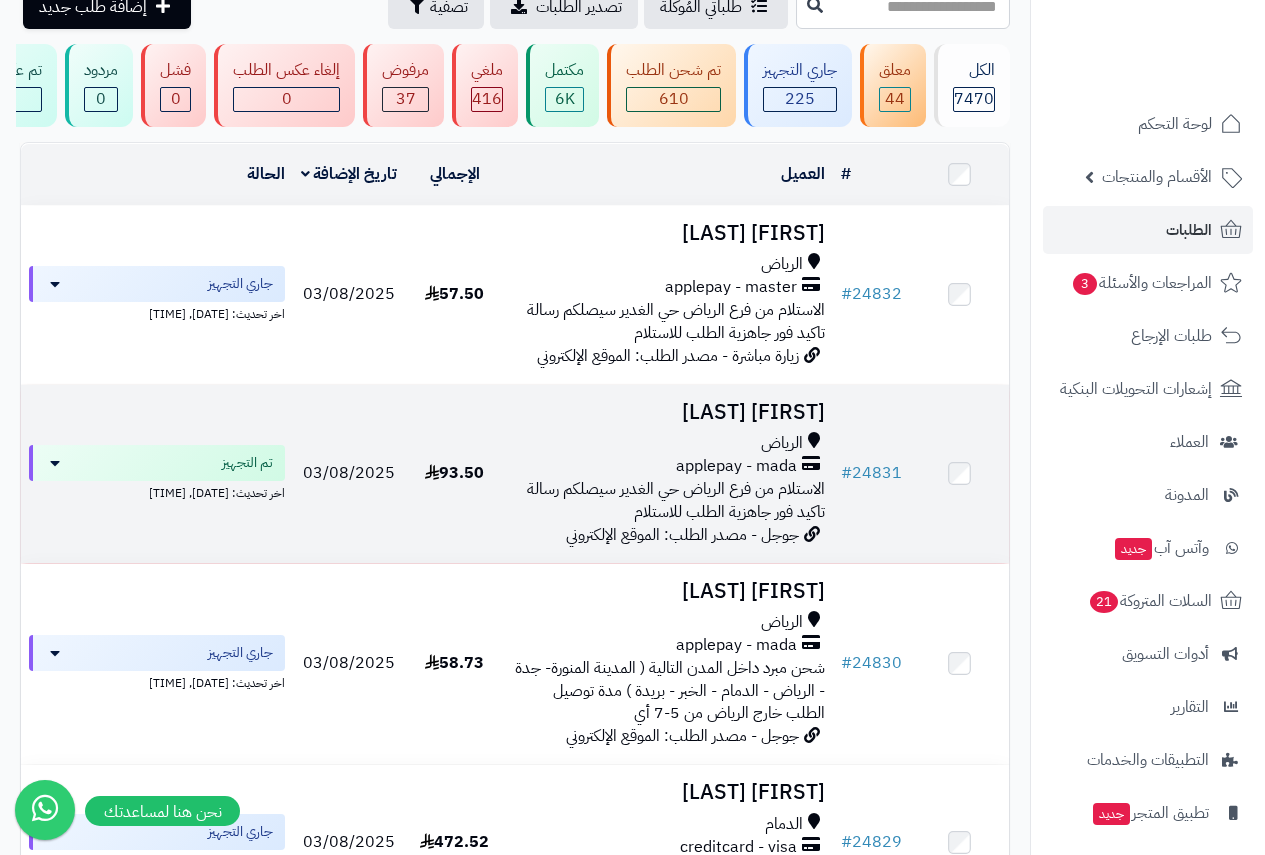 scroll, scrollTop: 250, scrollLeft: 0, axis: vertical 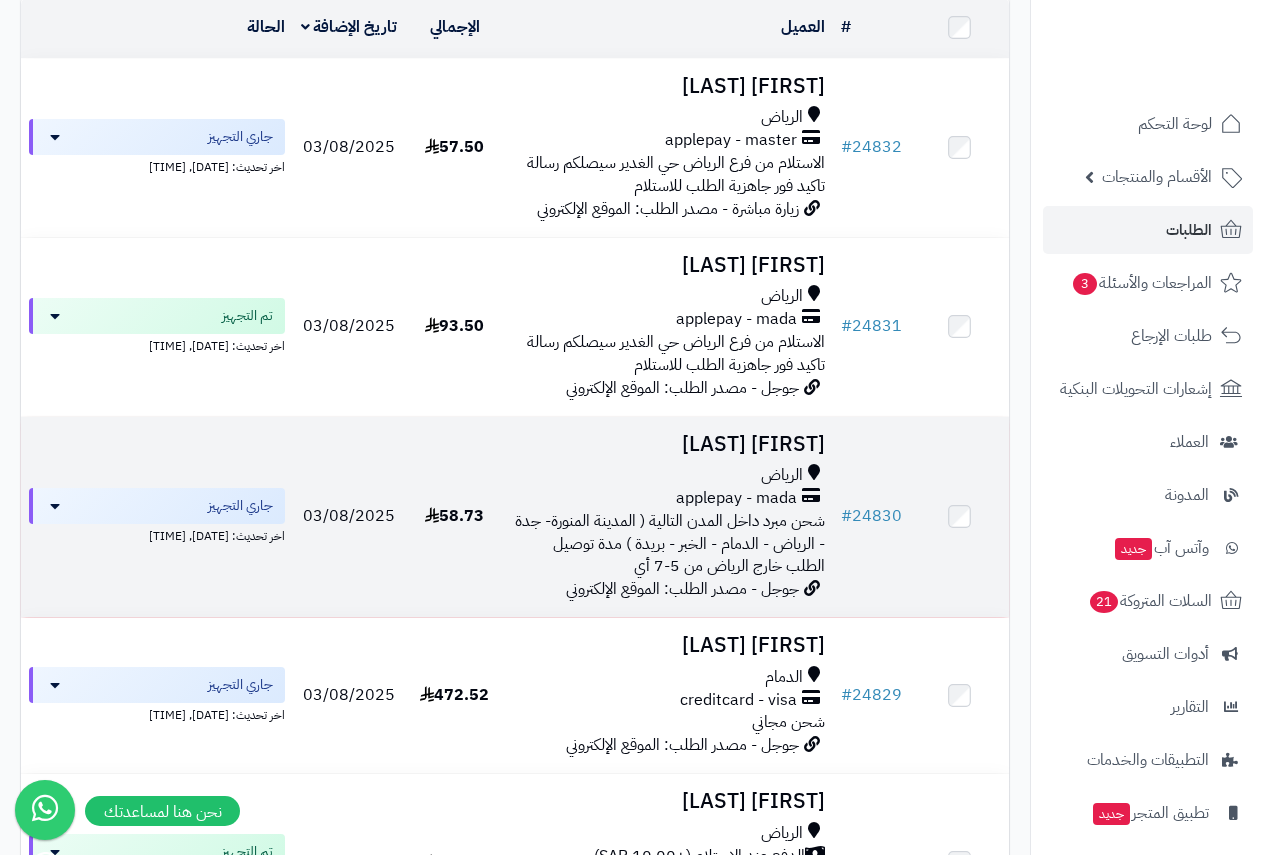 click on "الرياض" at bounding box center (782, 475) 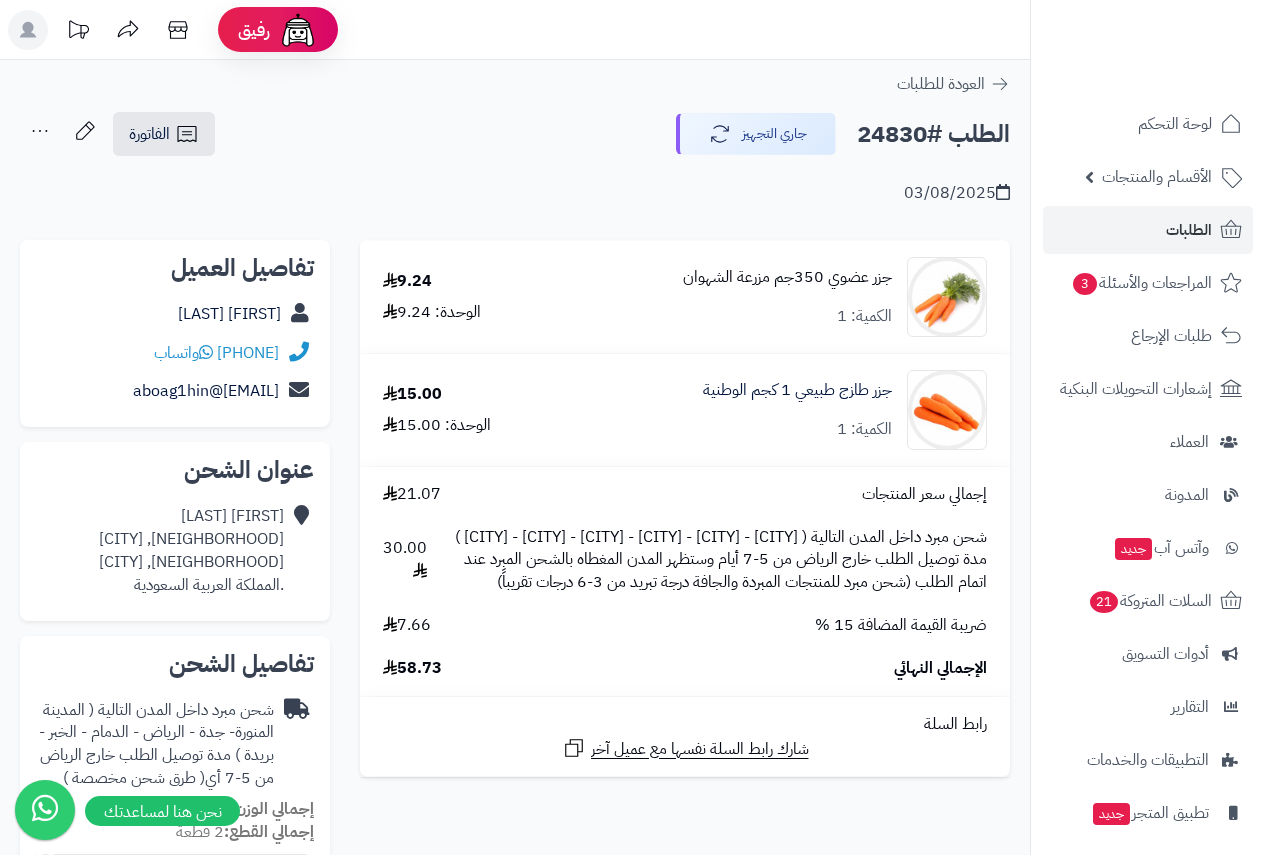 scroll, scrollTop: 0, scrollLeft: 0, axis: both 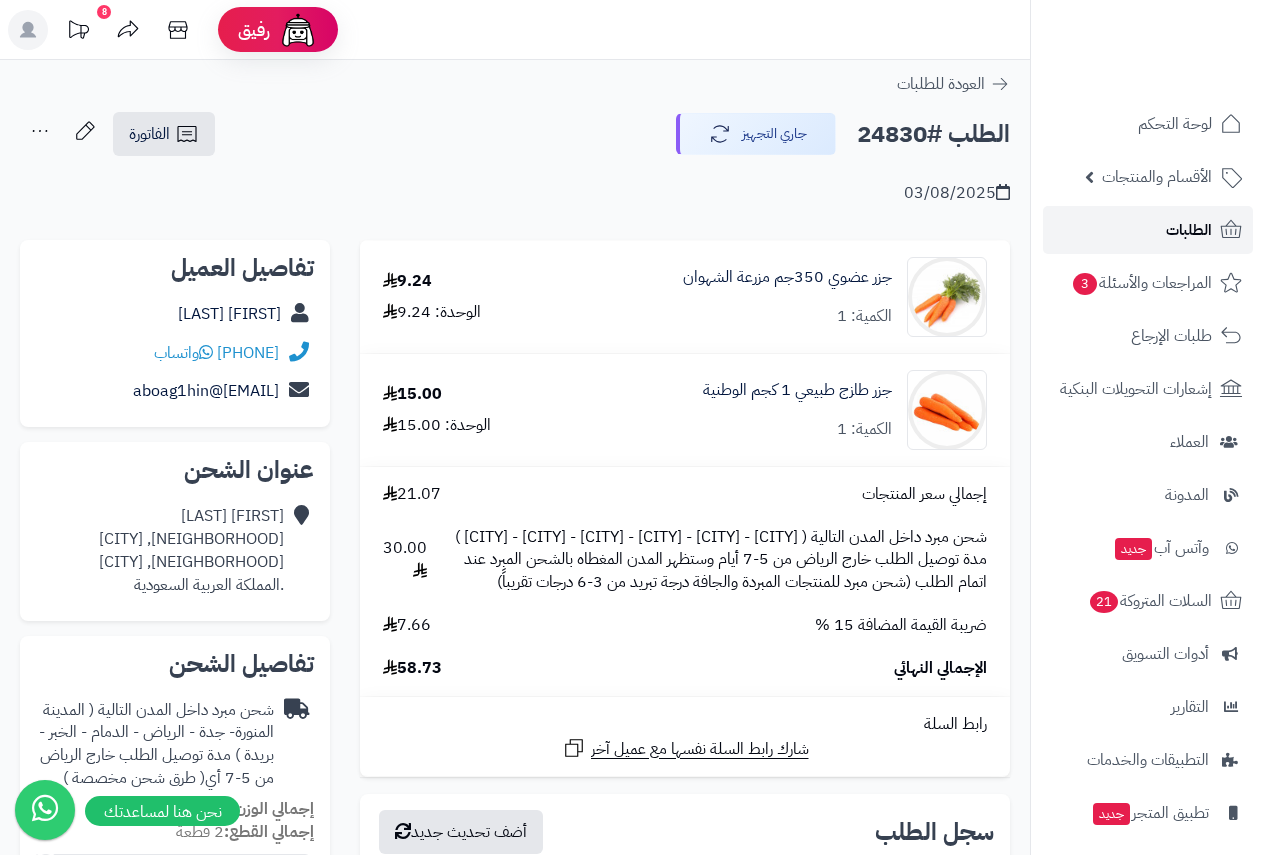click on "الطلبات" at bounding box center (1148, 230) 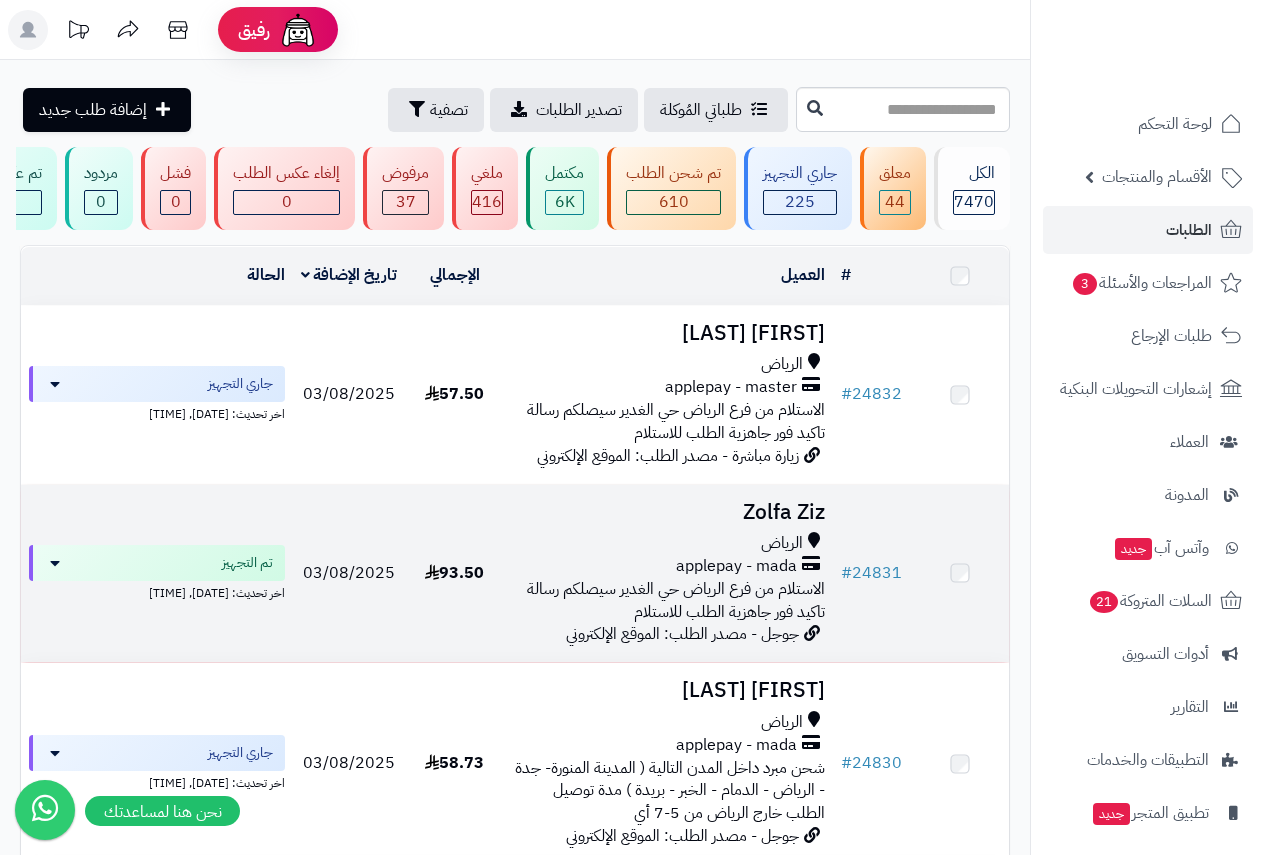 scroll, scrollTop: 0, scrollLeft: 0, axis: both 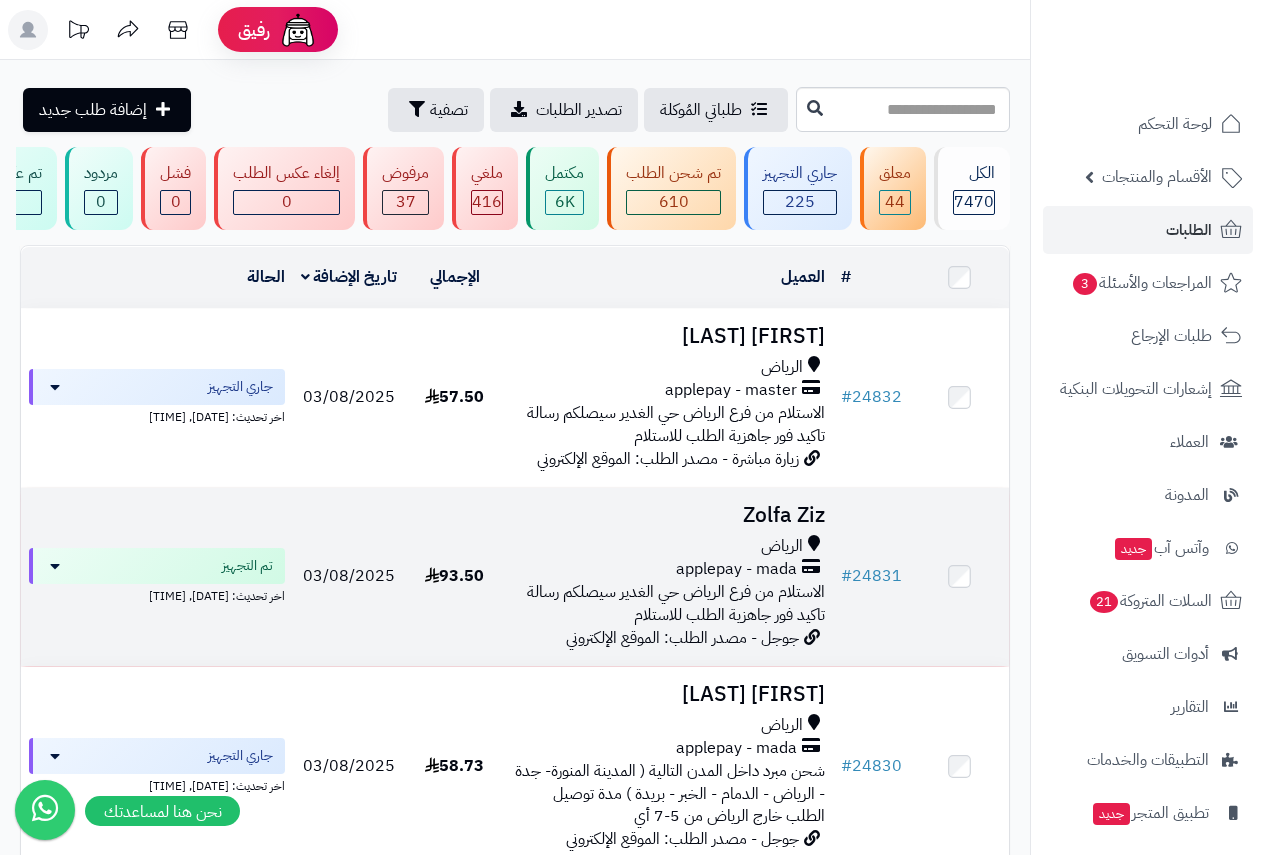 click on "[FIRST] [LAST]
[CITY]
-
[CITY] [NEIGHBORHOOD] سيصلكم رسالة تاكيد فور جاهزية الطلب للاستلام
-
مصدر الطلب:
الموقع الإلكتروني" at bounding box center [668, 577] 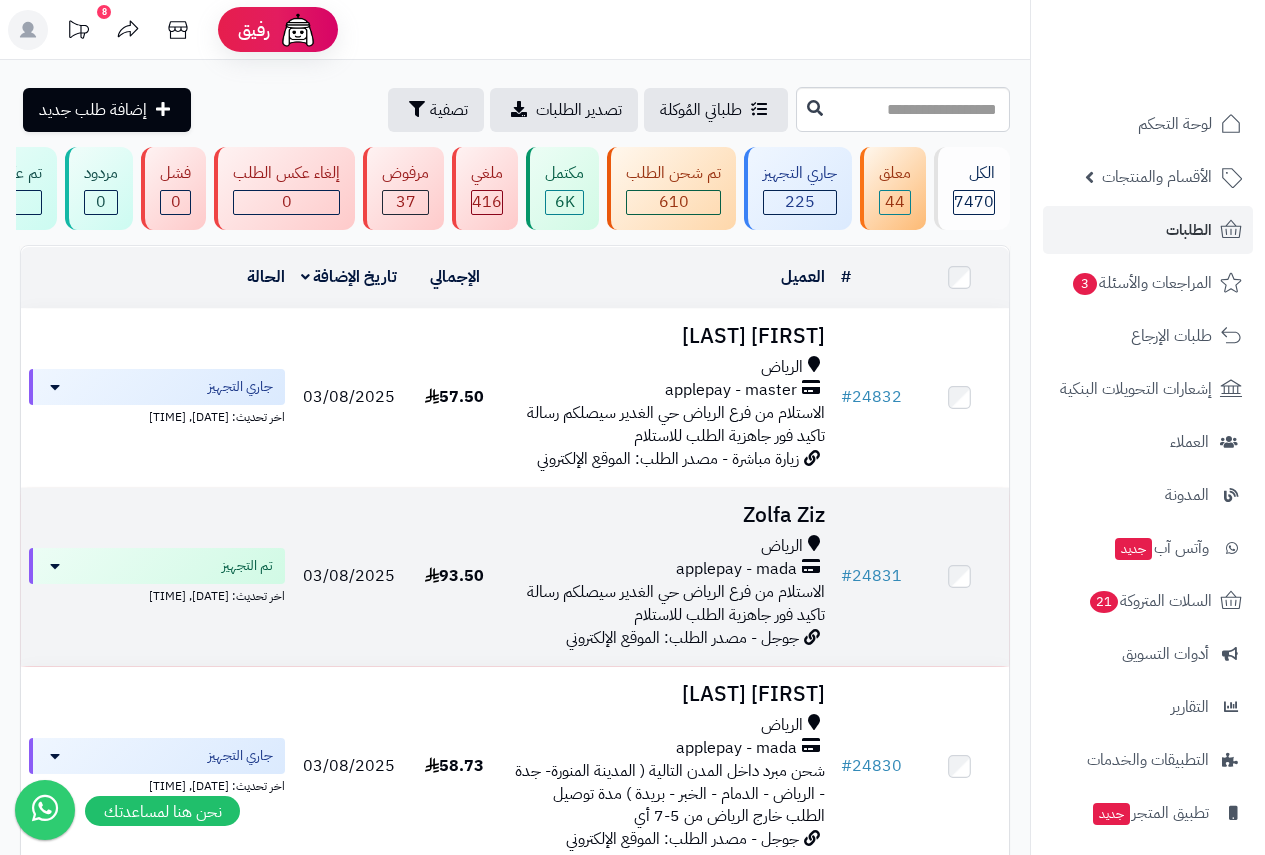 click on "[FIRST] [LAST]
[CITY]
-
[CITY] [NEIGHBORHOOD] سيصلكم رسالة تاكيد فور جاهزية الطلب للاستلام
-
مصدر الطلب:
الموقع الإلكتروني" at bounding box center [668, 577] 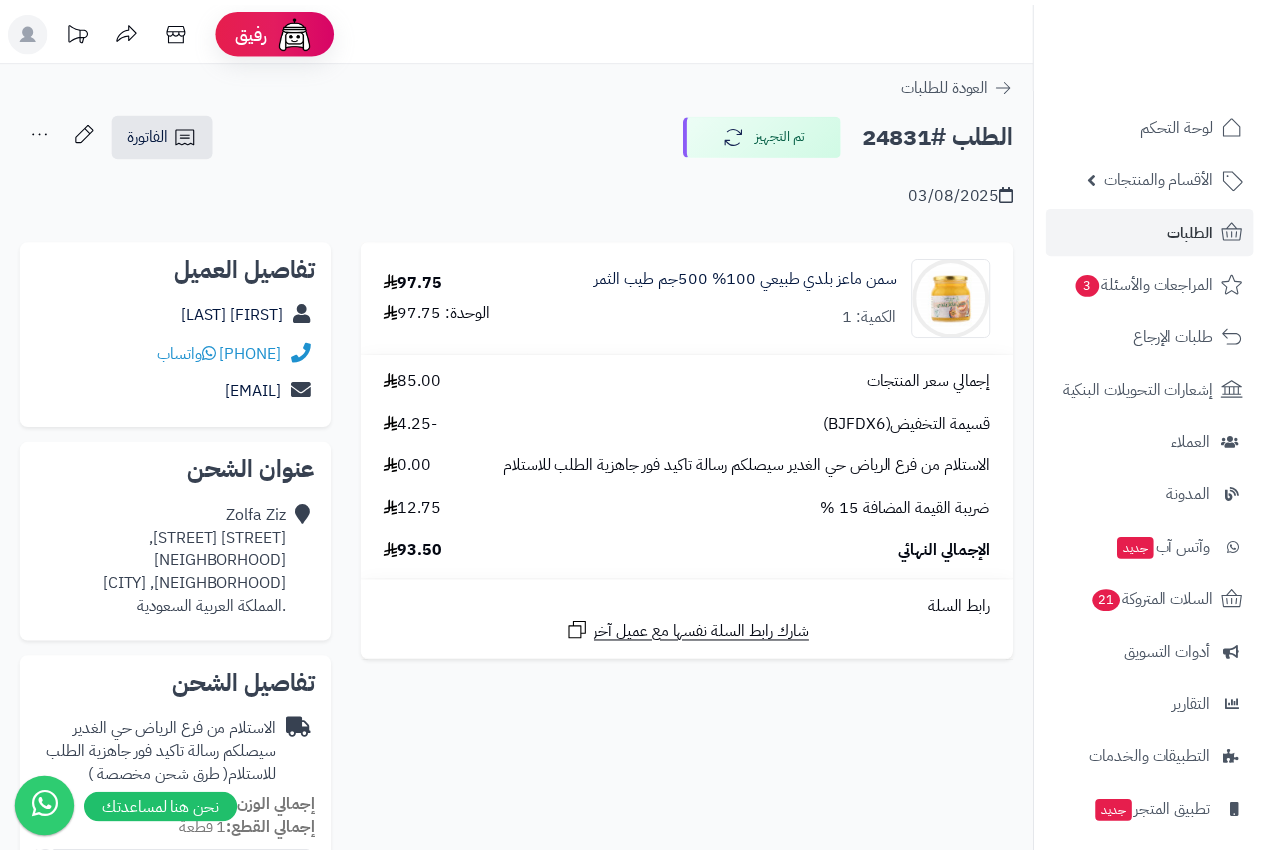 scroll, scrollTop: 0, scrollLeft: 0, axis: both 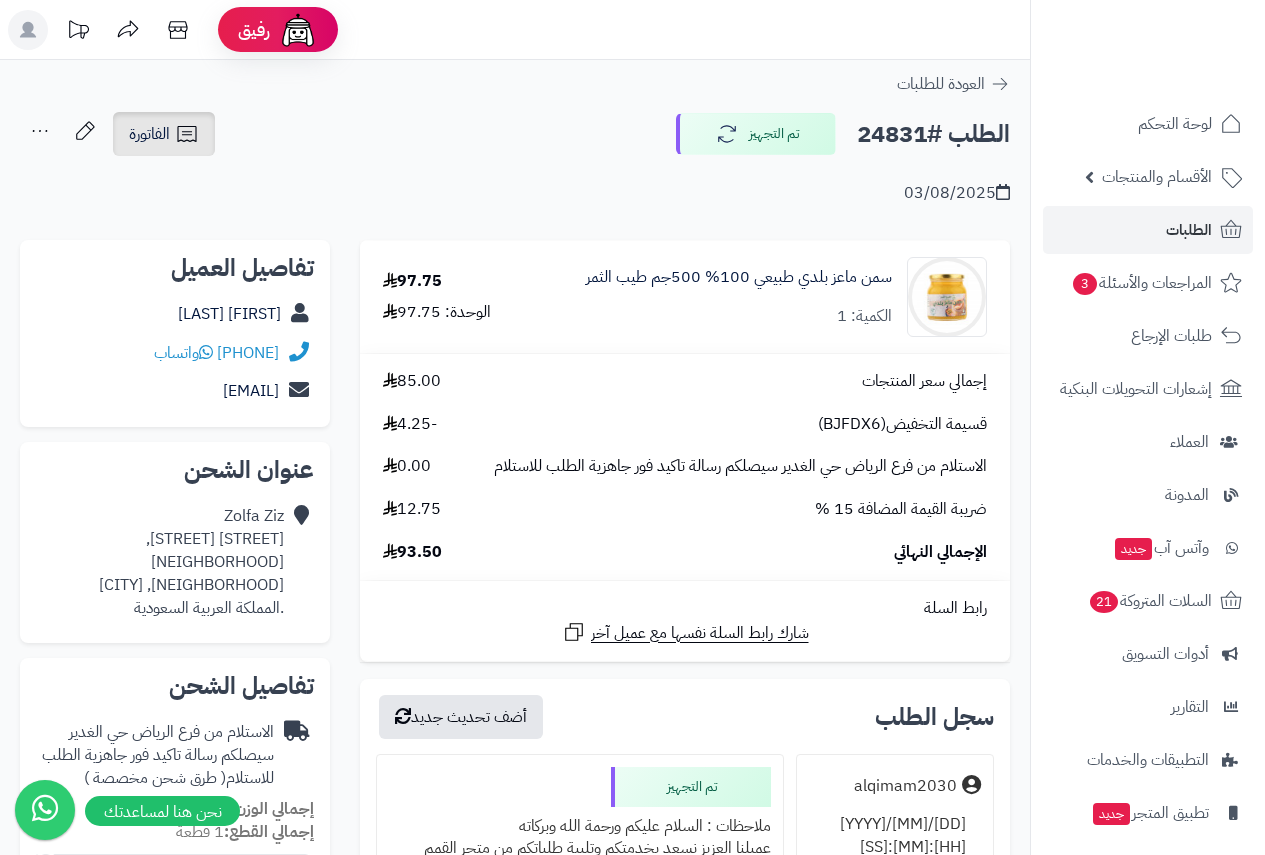 click 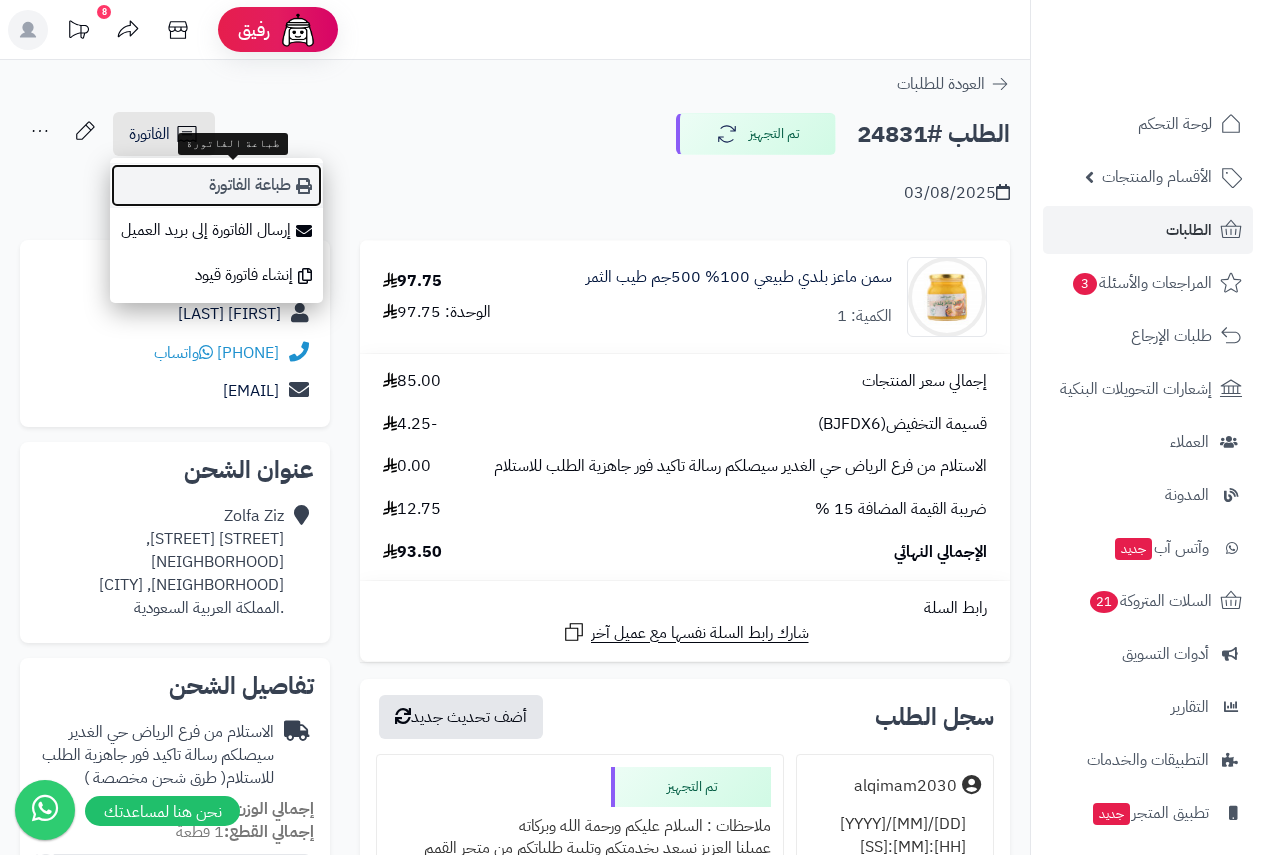 click on "طباعة الفاتورة" at bounding box center (216, 185) 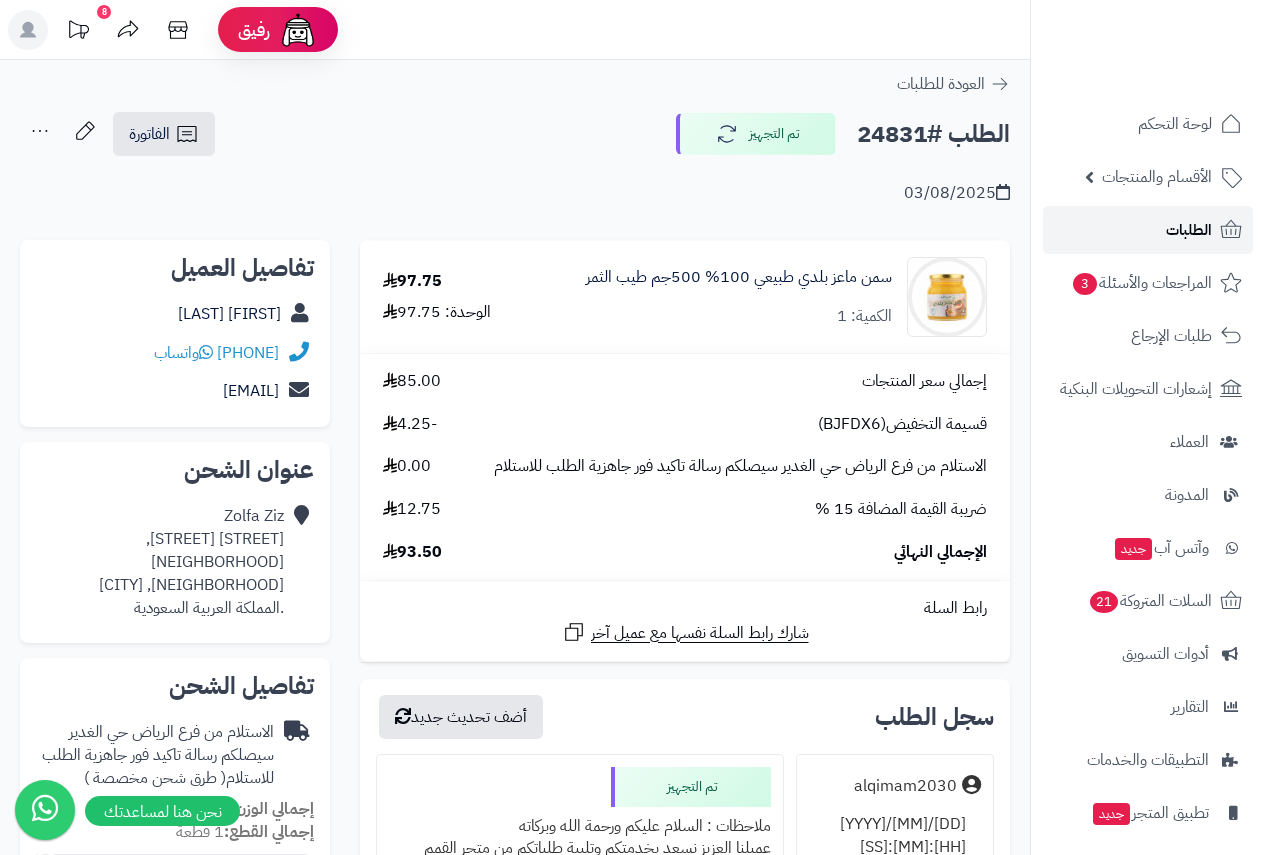 click on "الطلبات" at bounding box center [1189, 230] 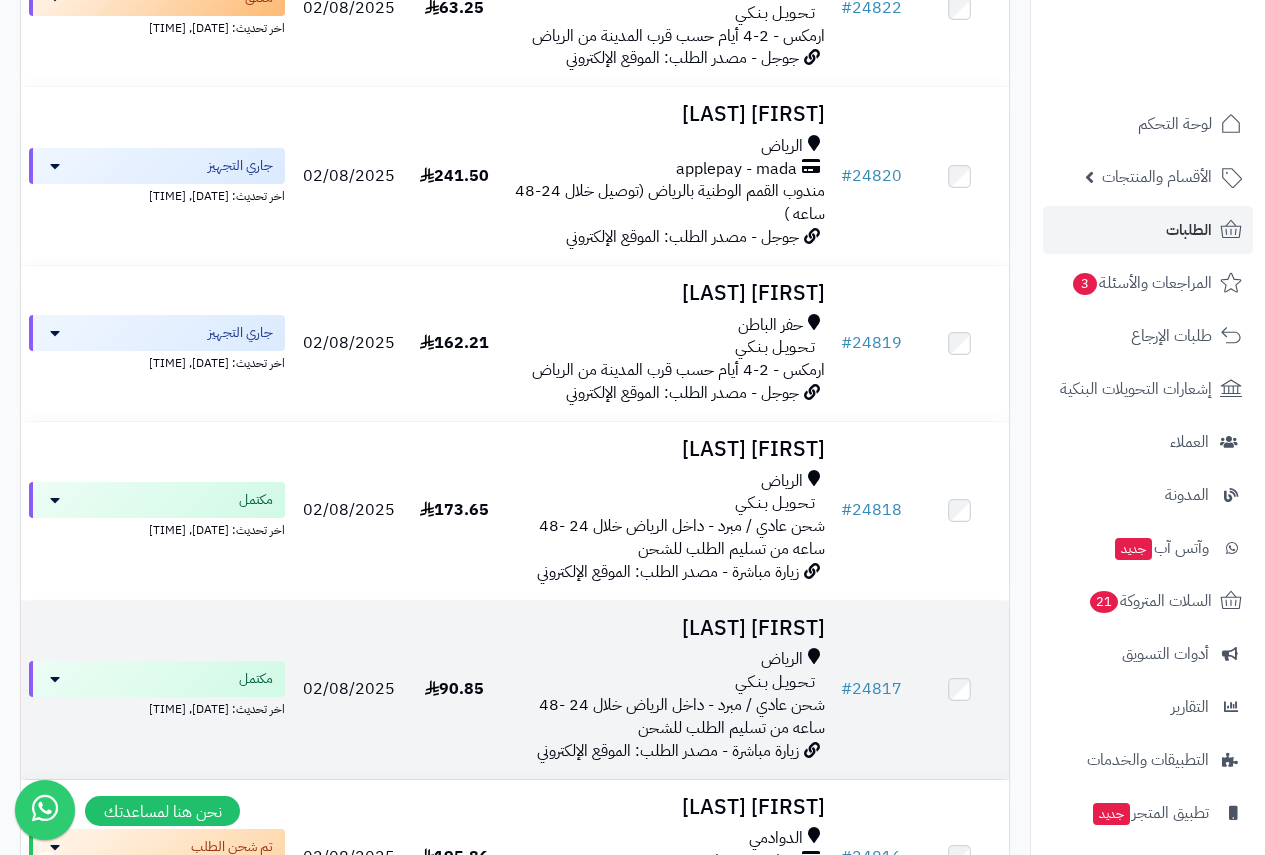 scroll, scrollTop: 1833, scrollLeft: 0, axis: vertical 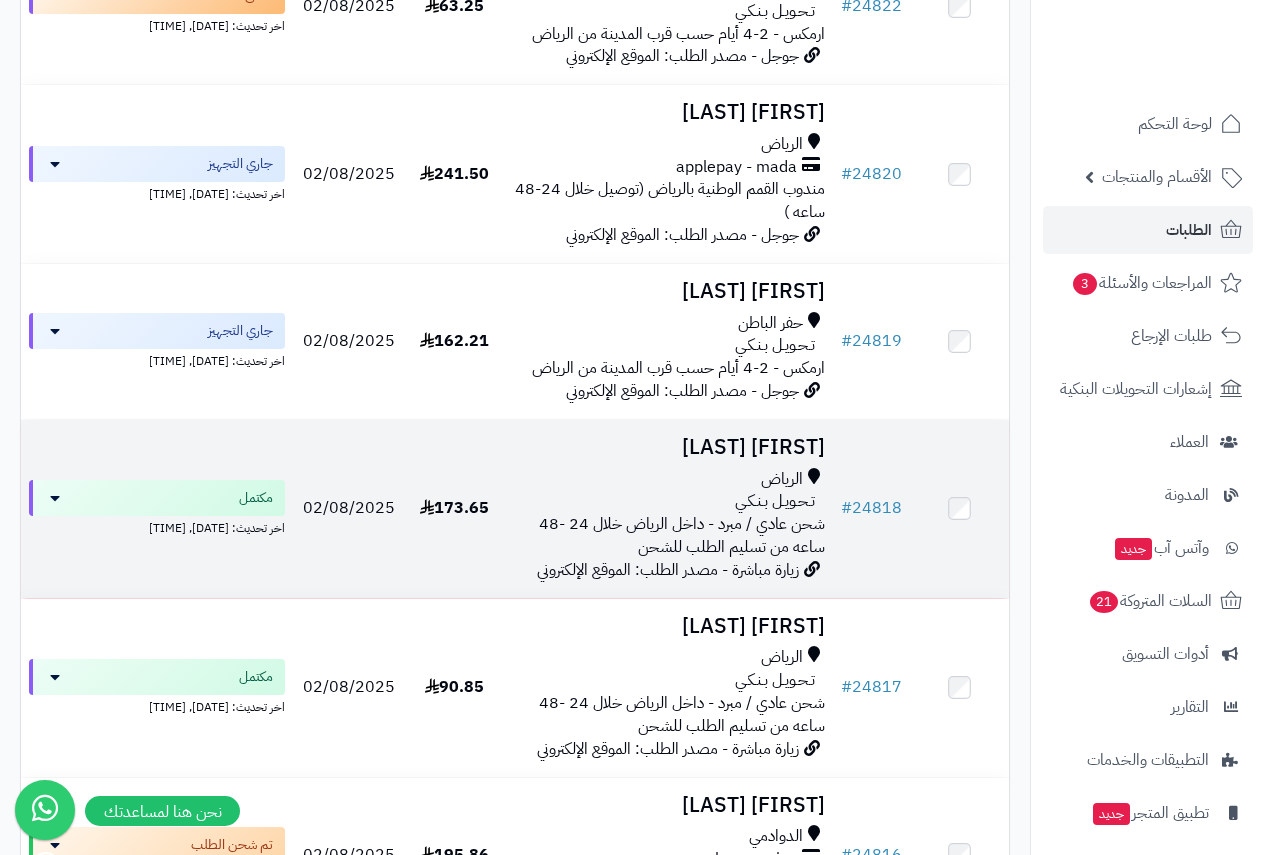 click on "الجوهرة  الزامل" at bounding box center [668, 447] 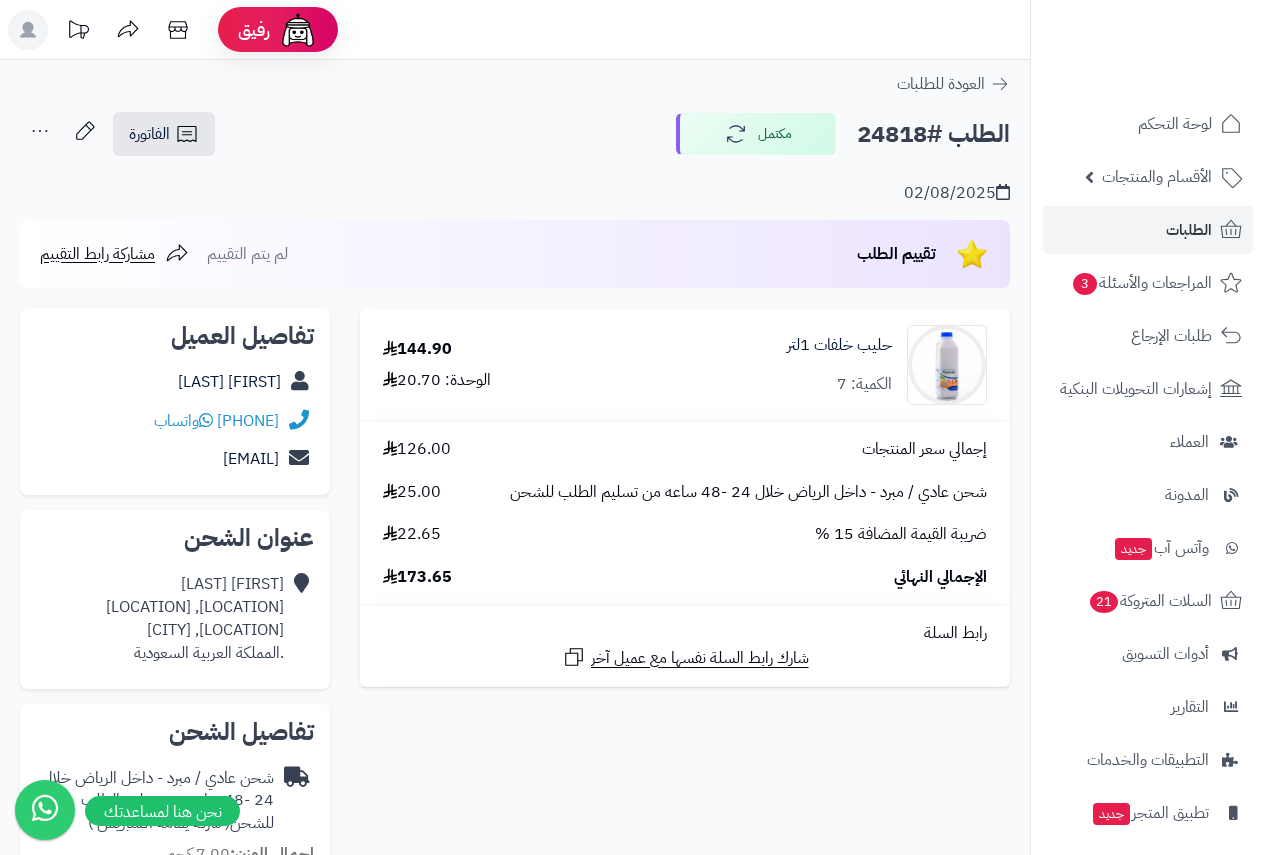scroll, scrollTop: 0, scrollLeft: 0, axis: both 